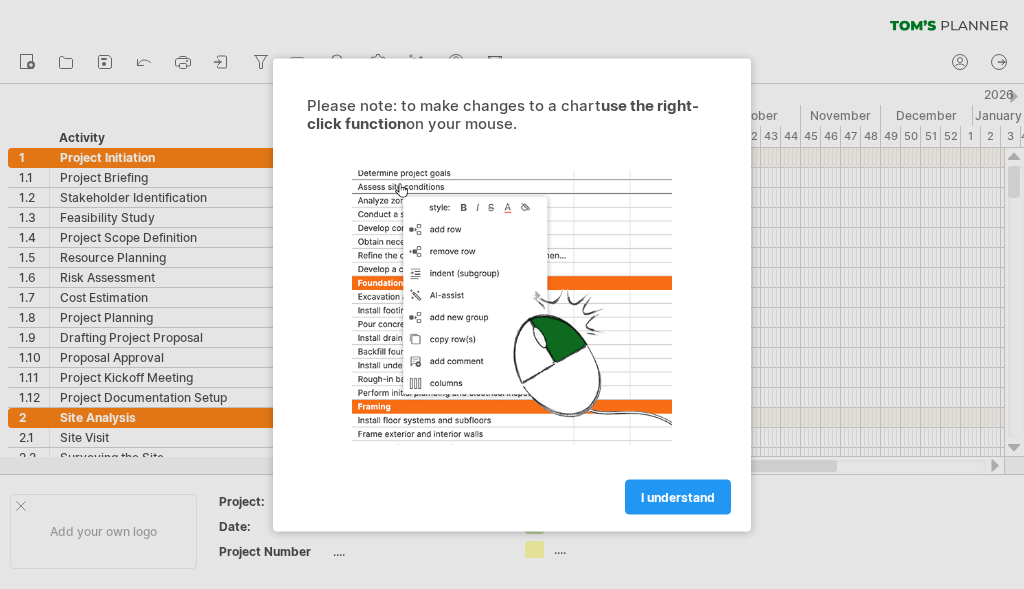 scroll, scrollTop: 0, scrollLeft: 0, axis: both 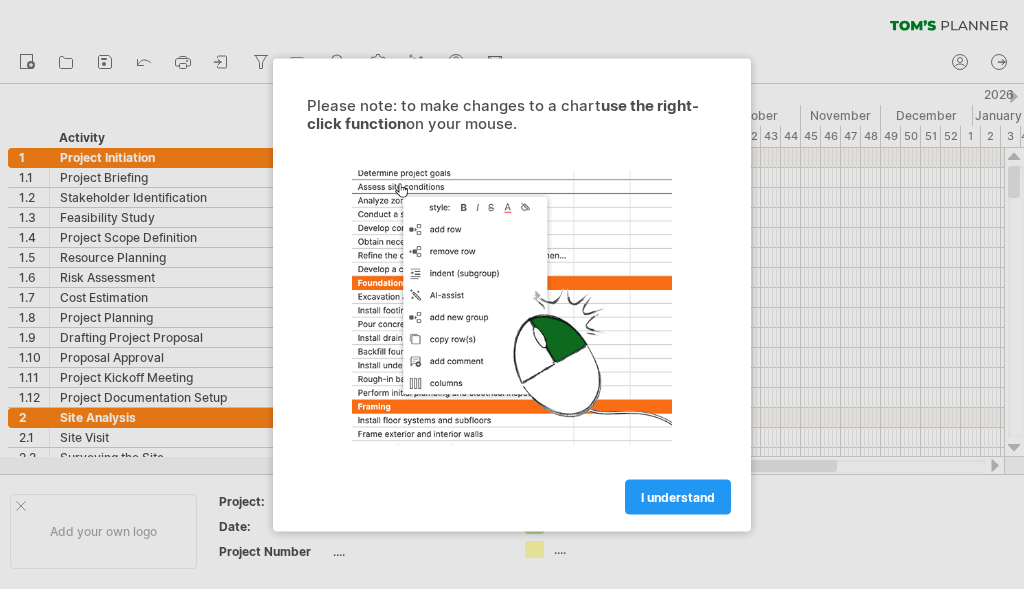click on "I understand" at bounding box center (678, 496) 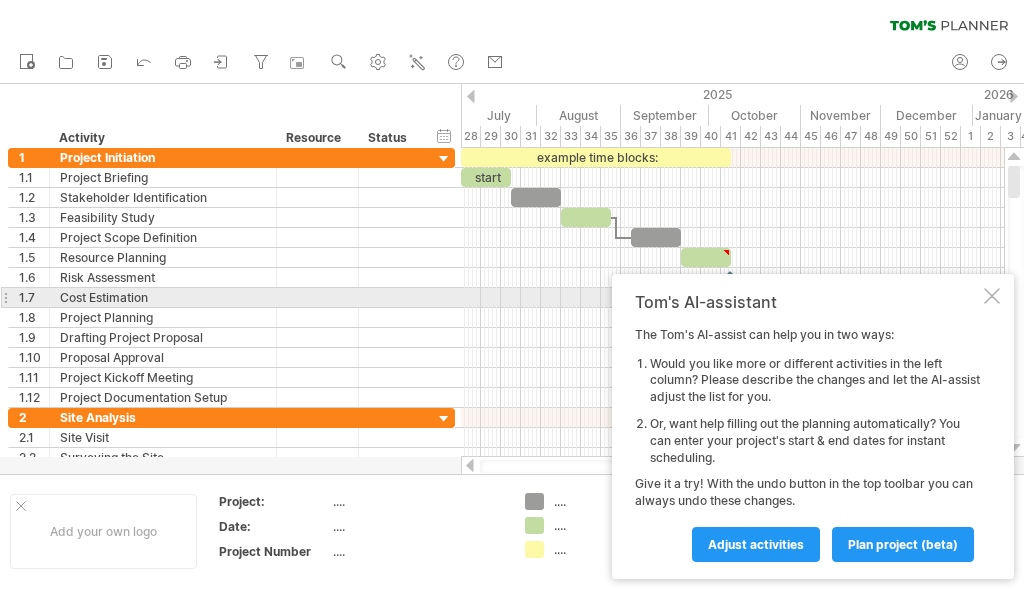 click at bounding box center (992, 296) 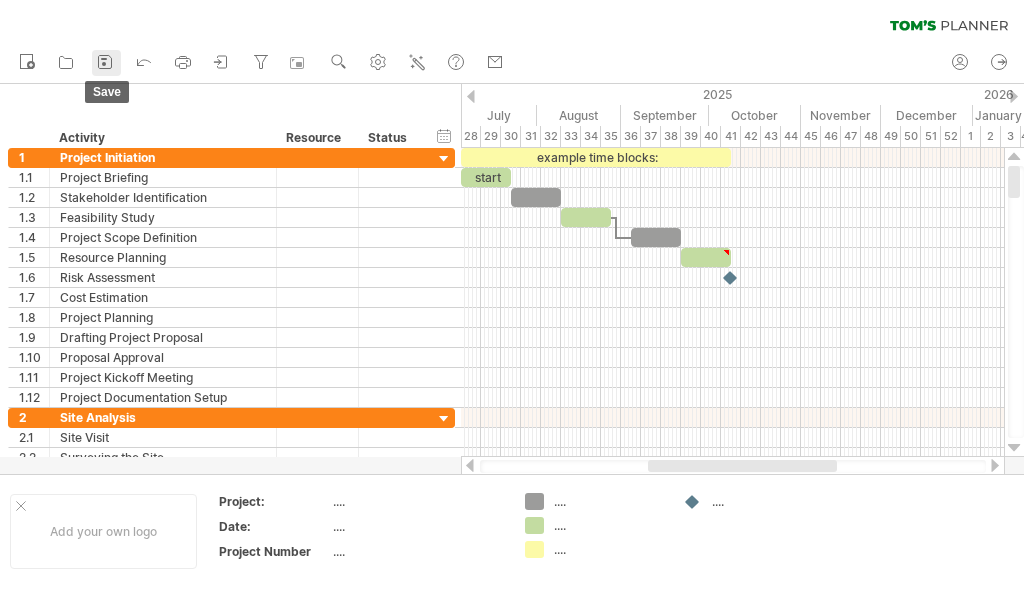 click at bounding box center [105, 62] 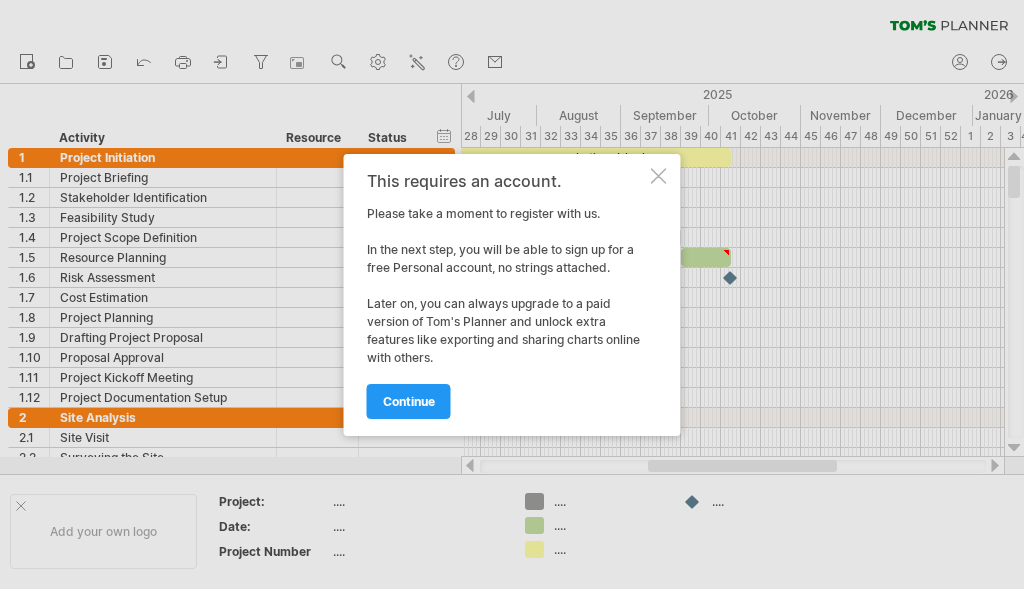 click on "continue" at bounding box center (409, 401) 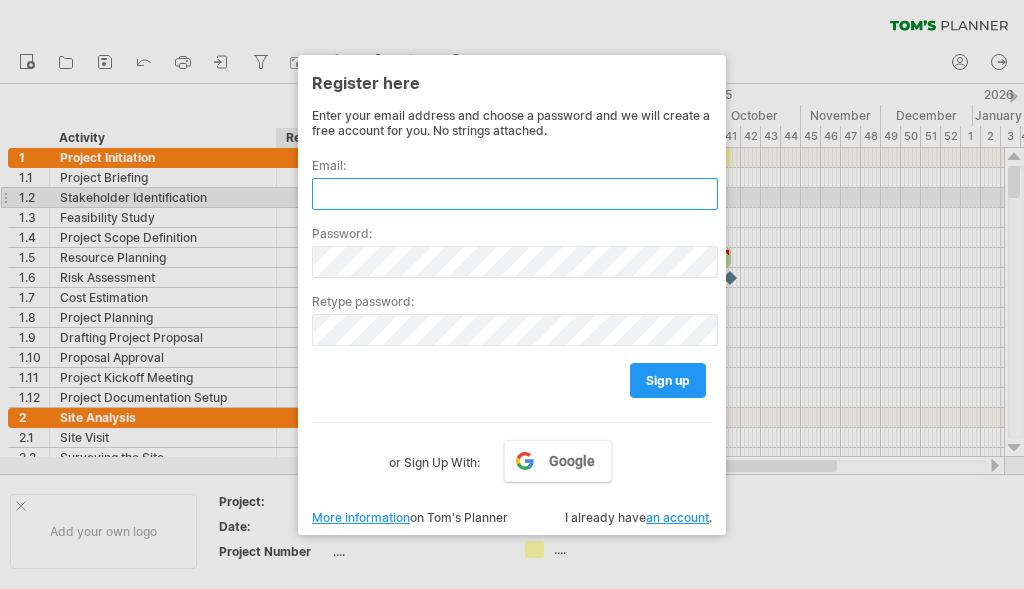 click at bounding box center [515, 194] 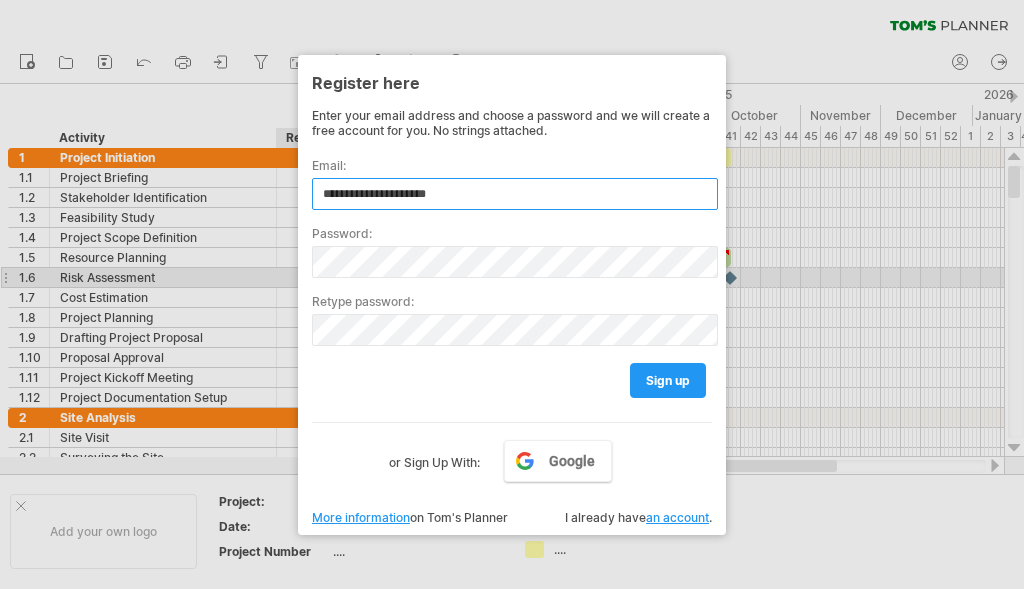 type on "**********" 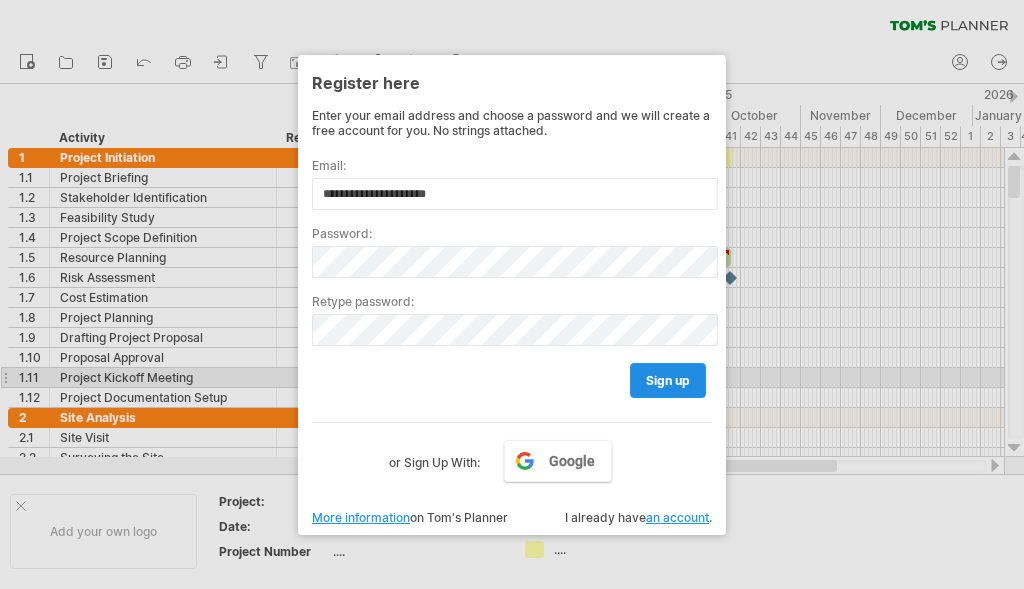 click on "sign up" at bounding box center [668, 380] 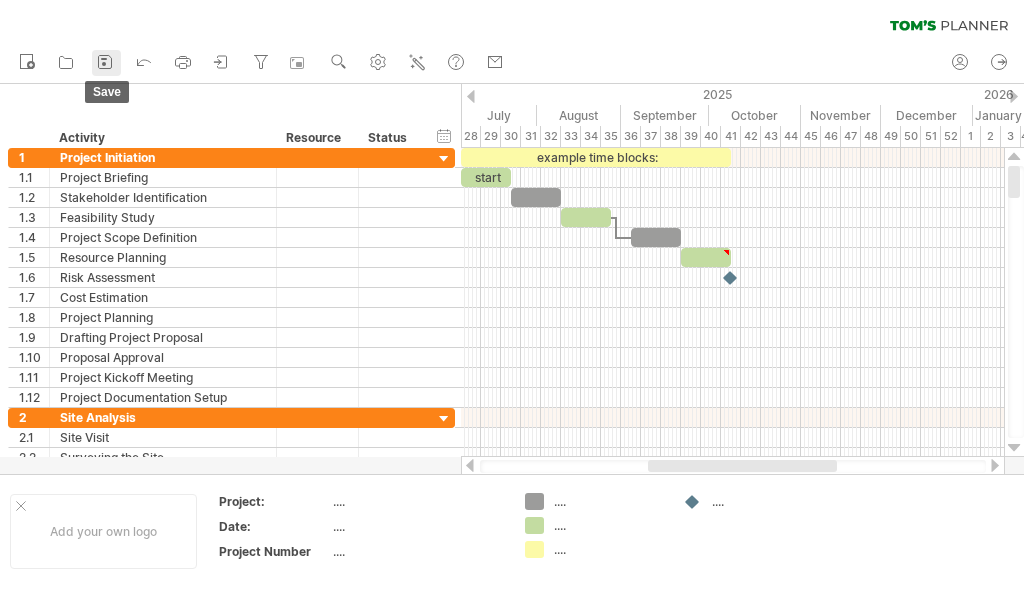 click at bounding box center [105, 62] 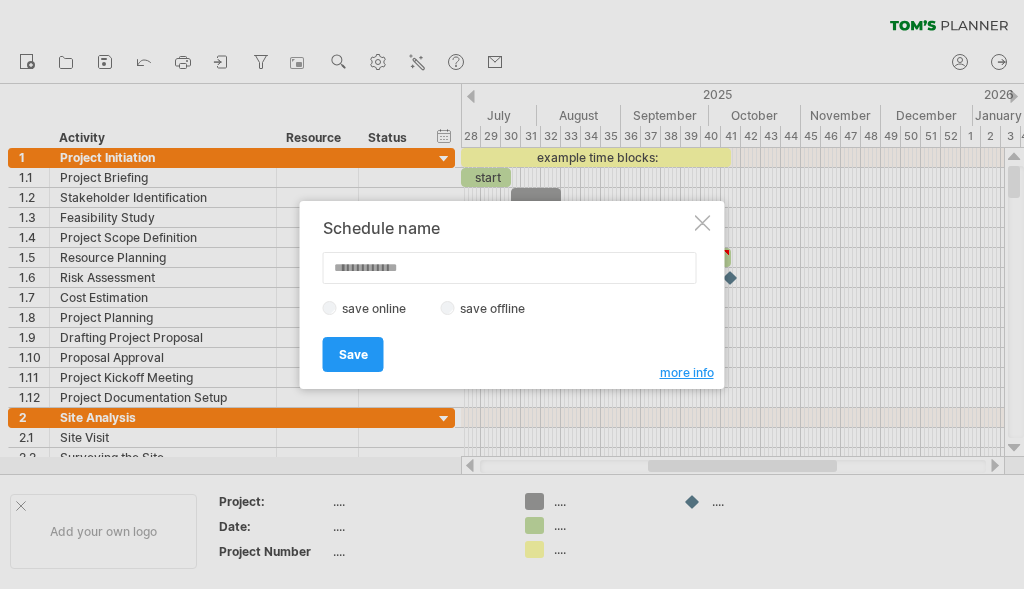click on "save offline" at bounding box center [498, 308] 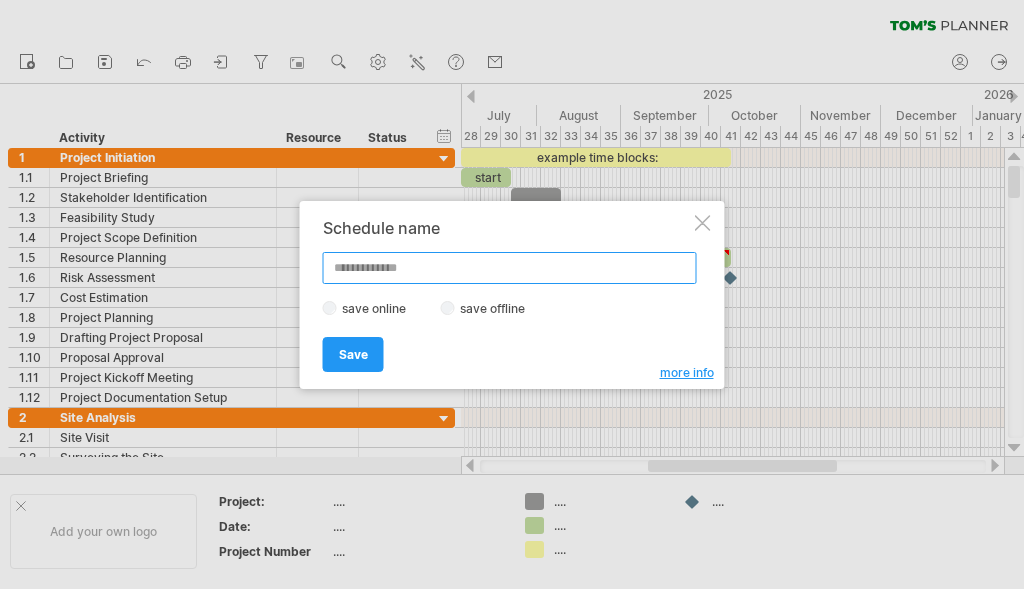 click at bounding box center (510, 268) 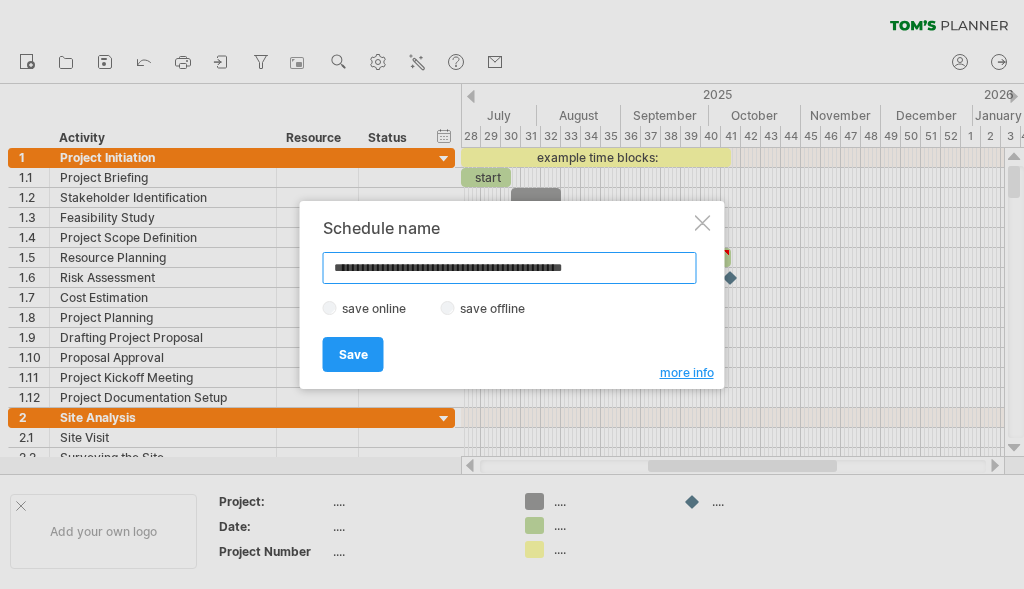type on "**********" 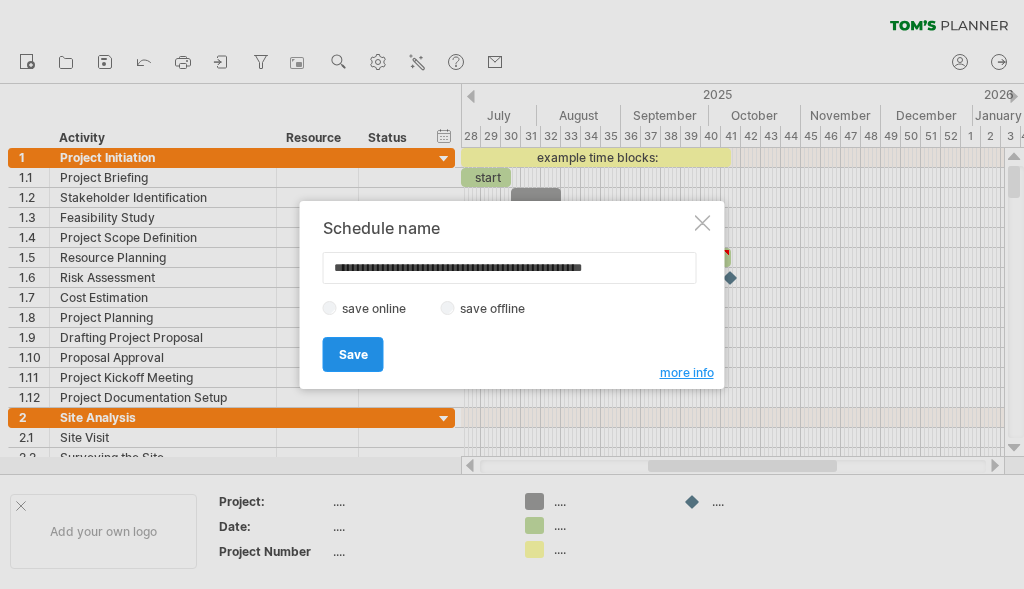 click on "Save" at bounding box center (353, 354) 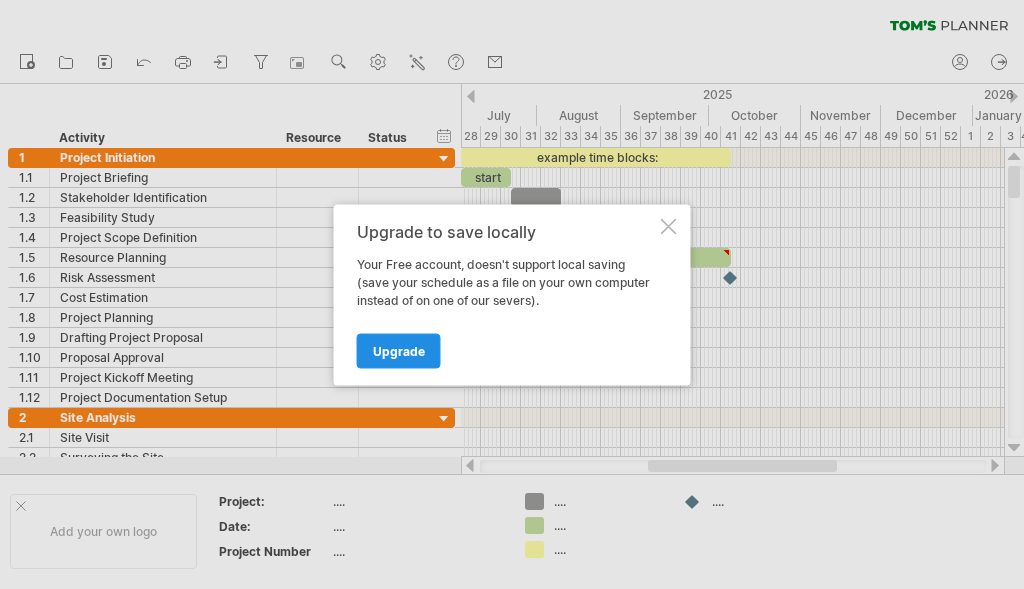 click on "Upgrade" at bounding box center [399, 350] 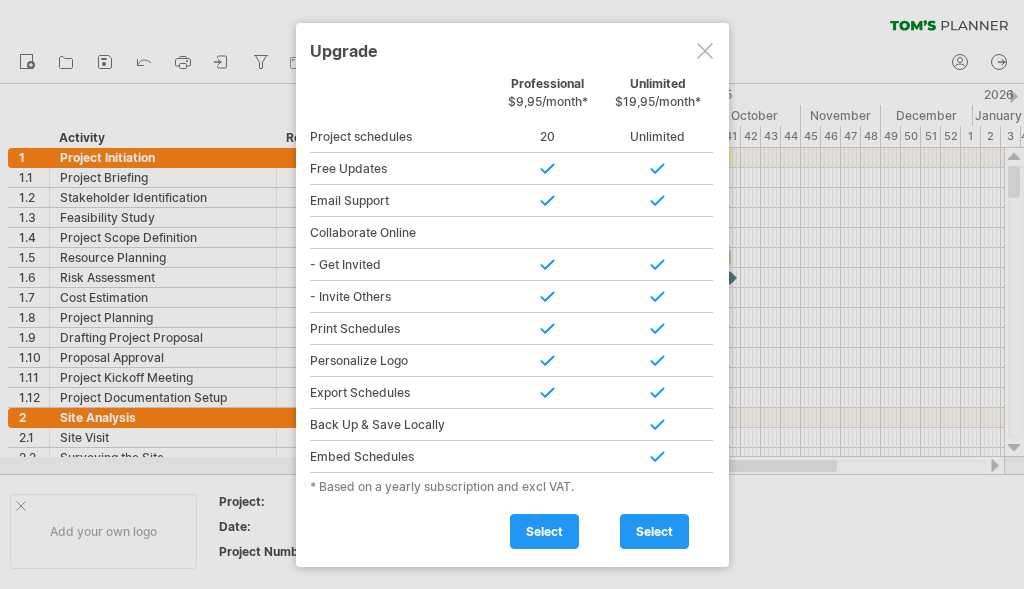 click on "select" at bounding box center (544, 531) 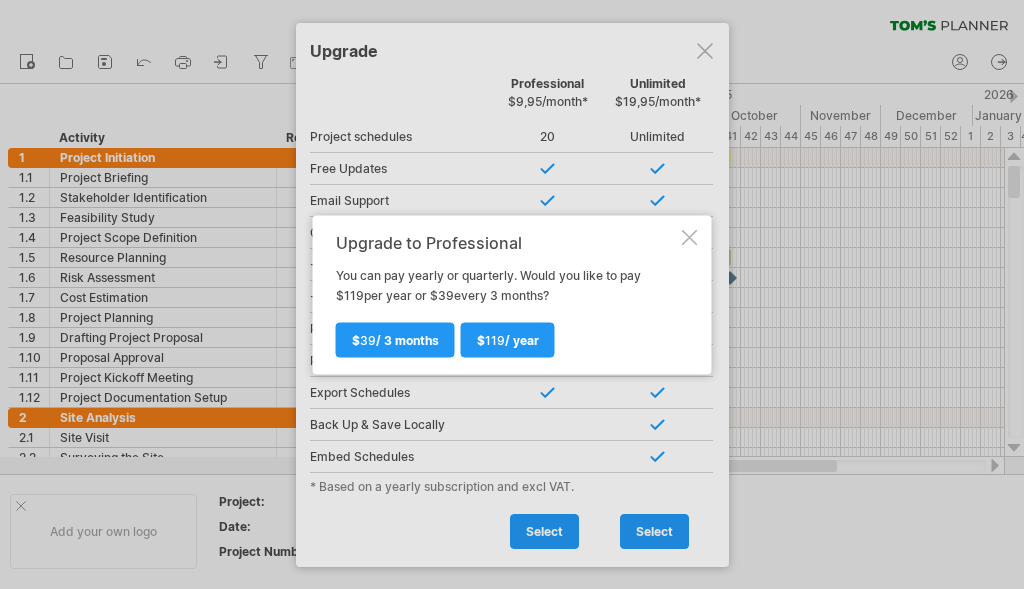 click at bounding box center [690, 237] 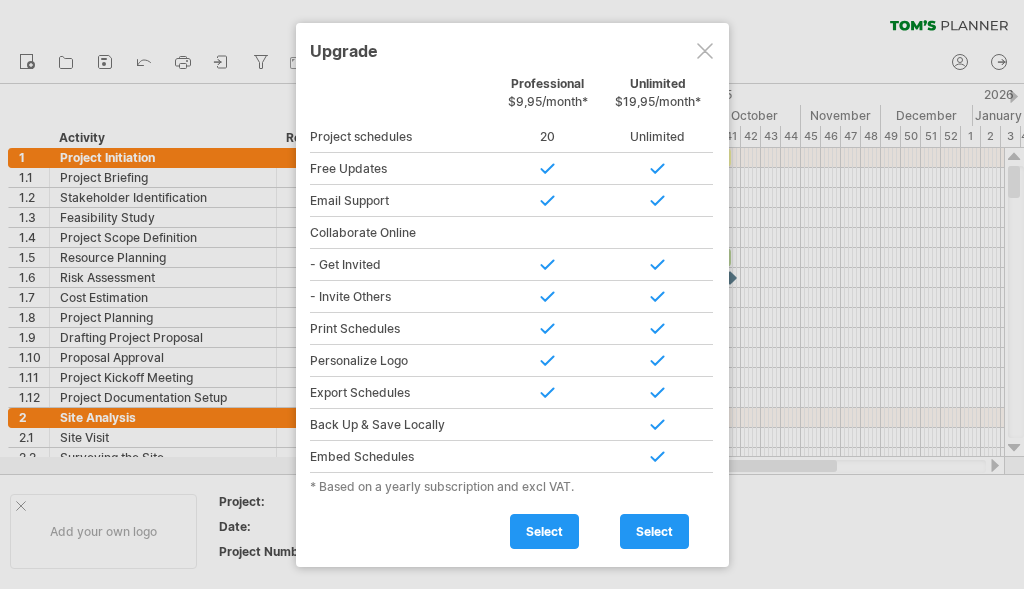 click at bounding box center [705, 51] 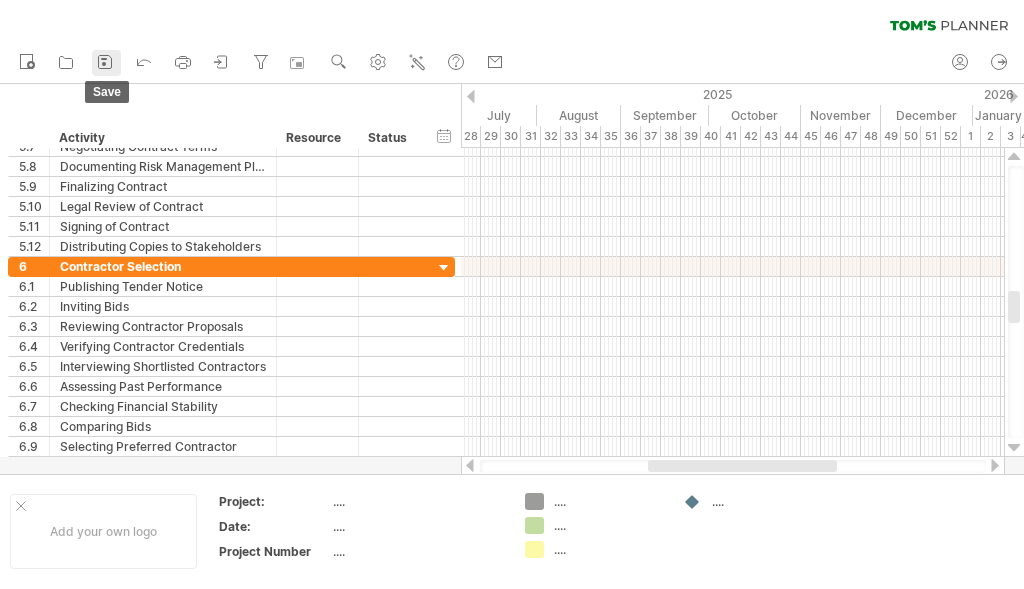 click at bounding box center (104, 59) 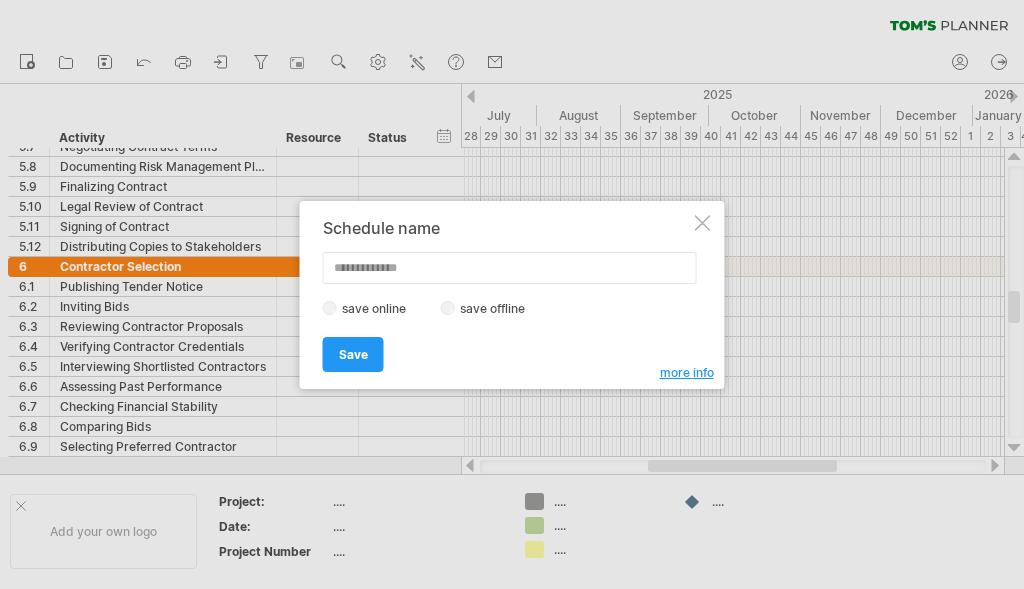 click at bounding box center [703, 223] 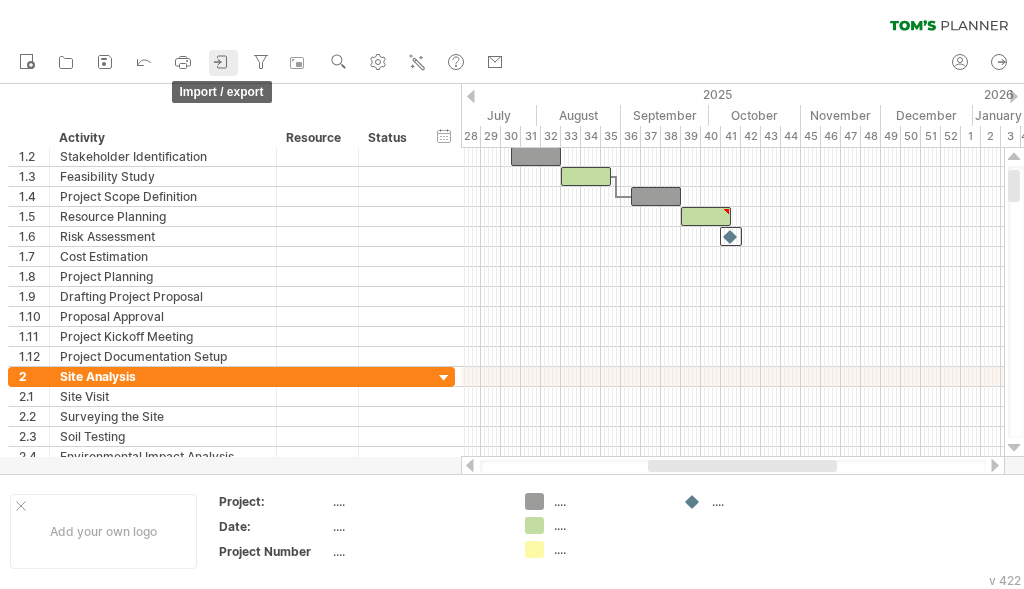 click at bounding box center [222, 62] 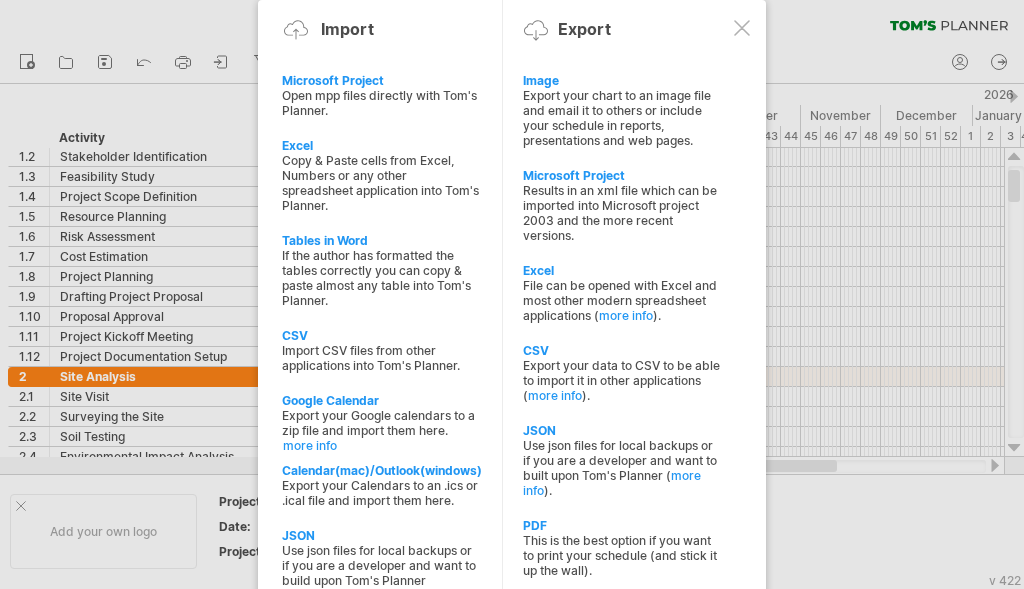 click on "Excel" at bounding box center [622, 80] 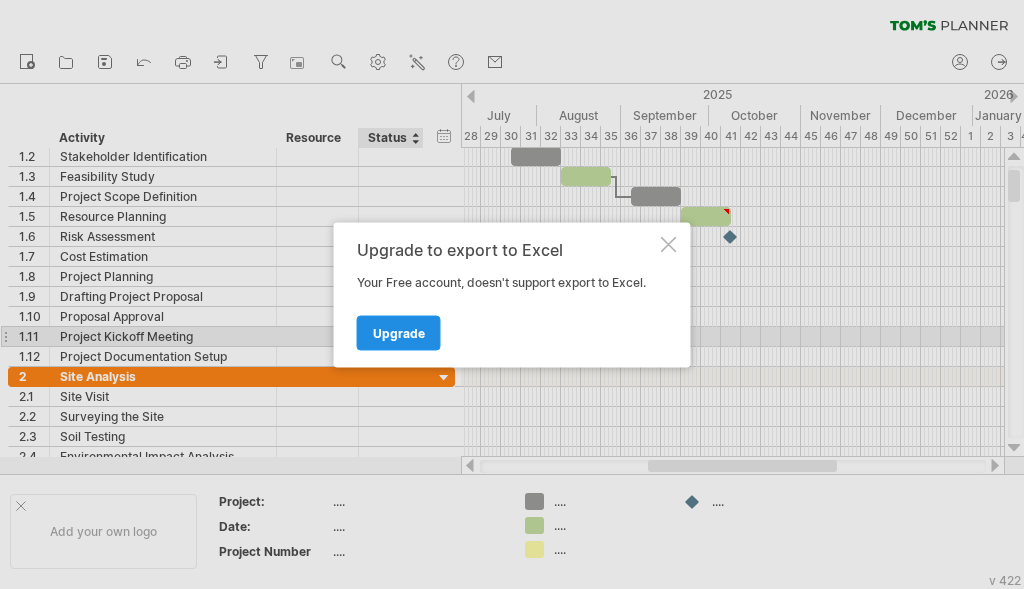 click on "Upgrade" at bounding box center [399, 332] 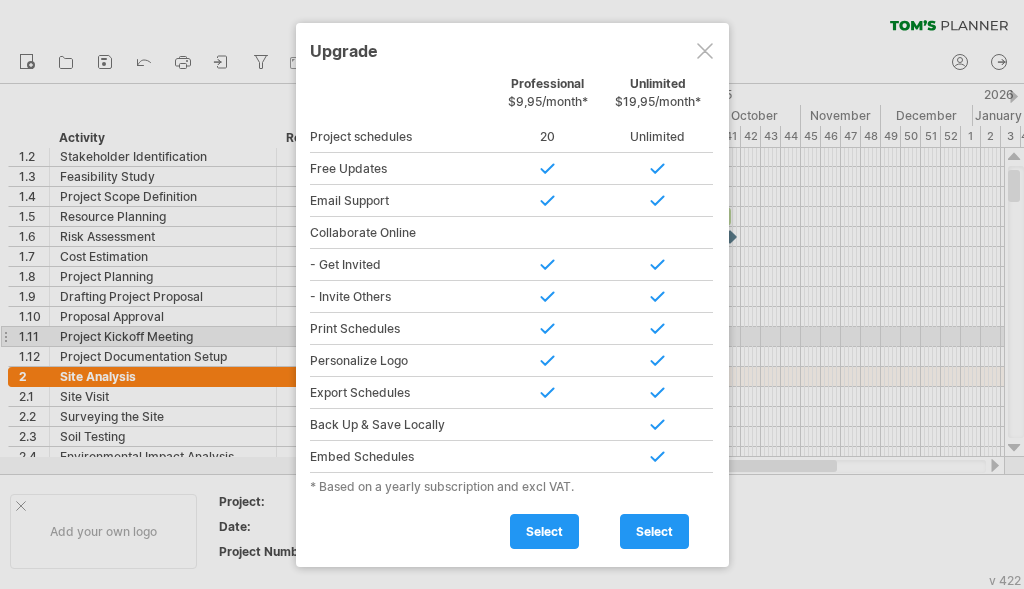 click at bounding box center (705, 51) 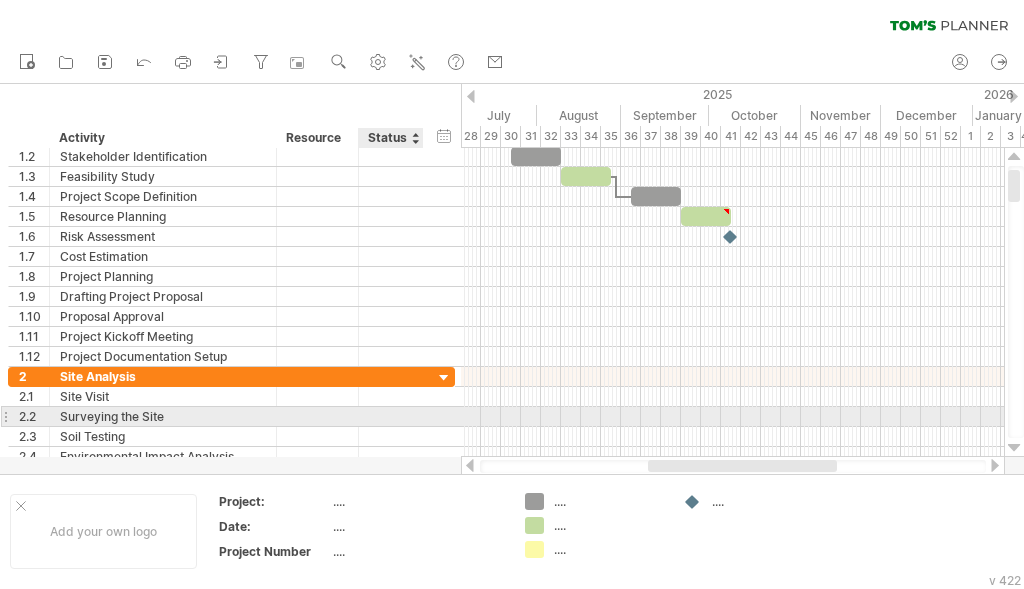 click on "new" at bounding box center [512, 63] 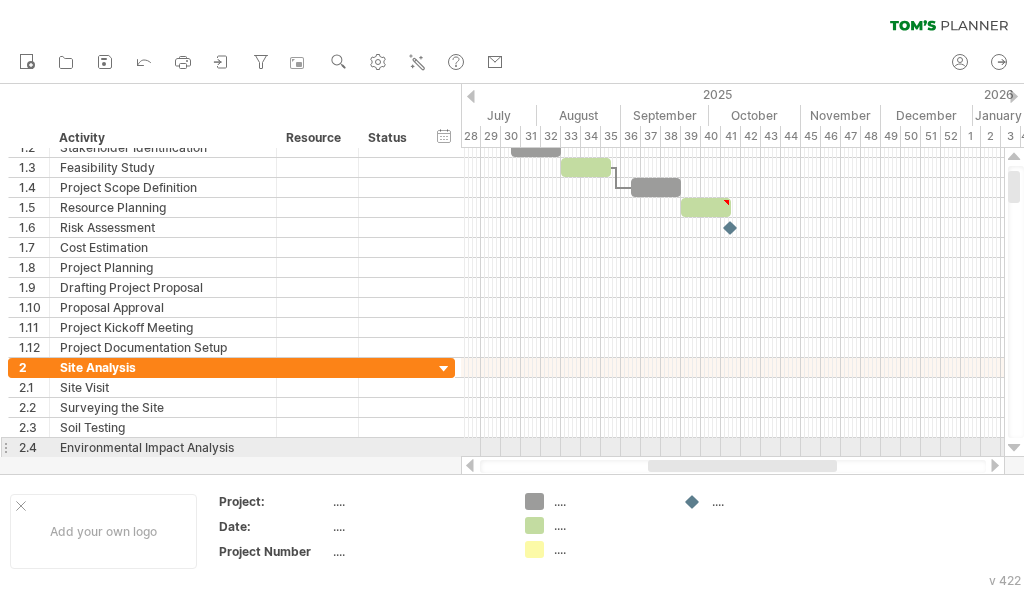 click at bounding box center [1014, 448] 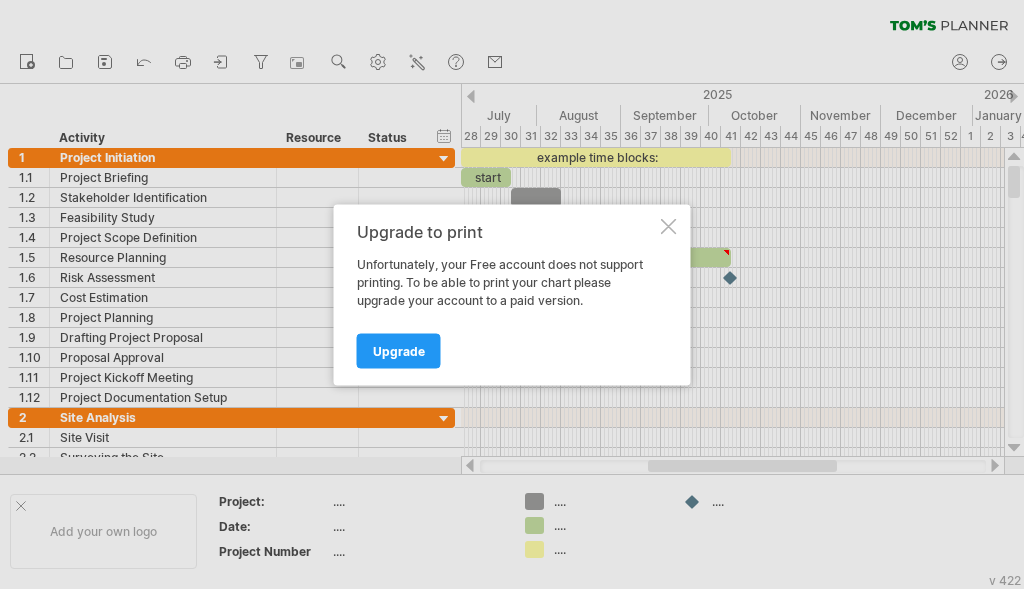 click on "Upgrade" at bounding box center (399, 350) 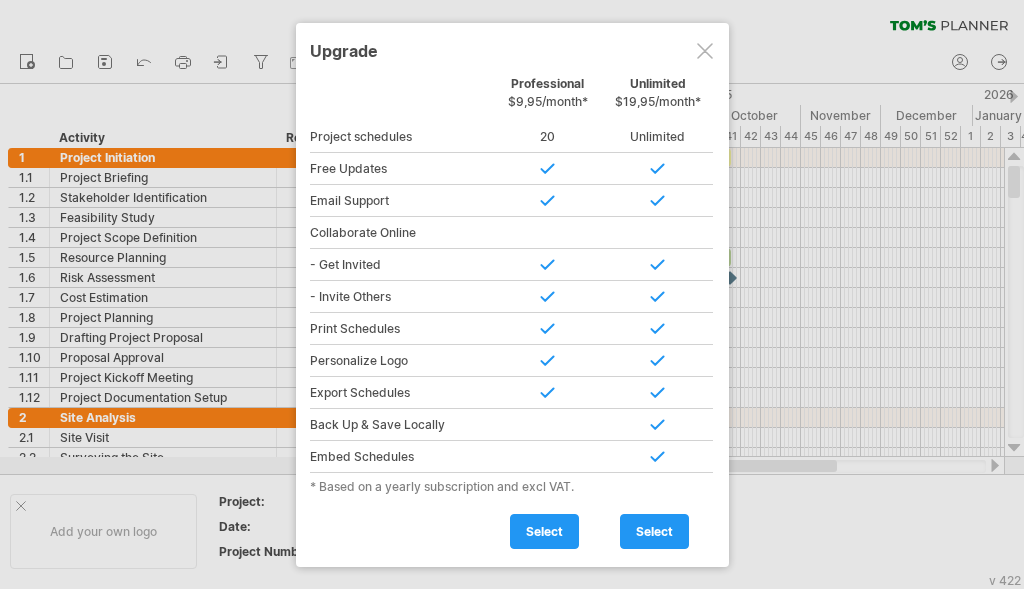 click at bounding box center (705, 51) 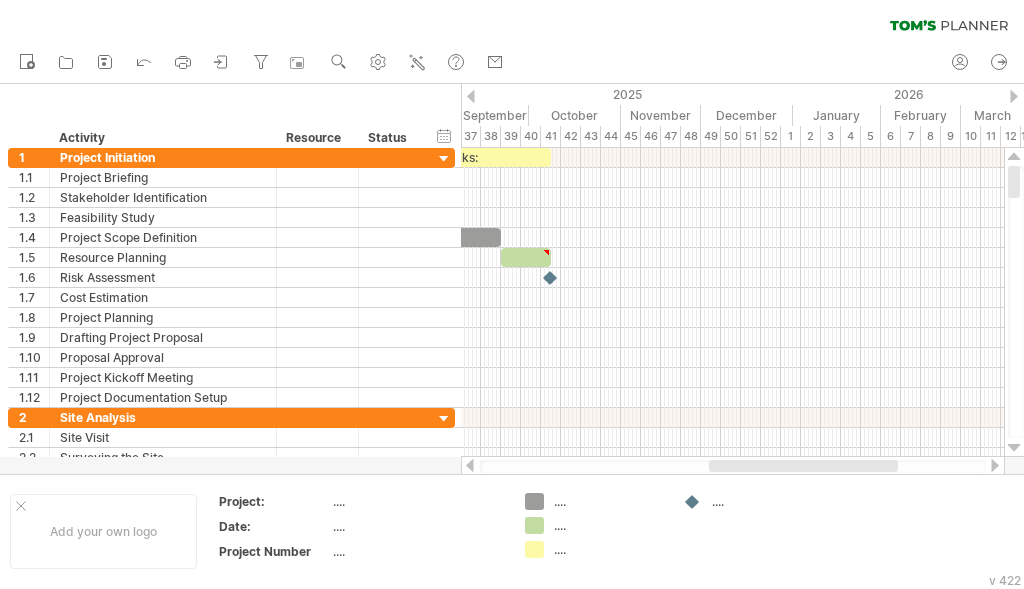 drag, startPoint x: 711, startPoint y: 466, endPoint x: 958, endPoint y: 464, distance: 247.0081 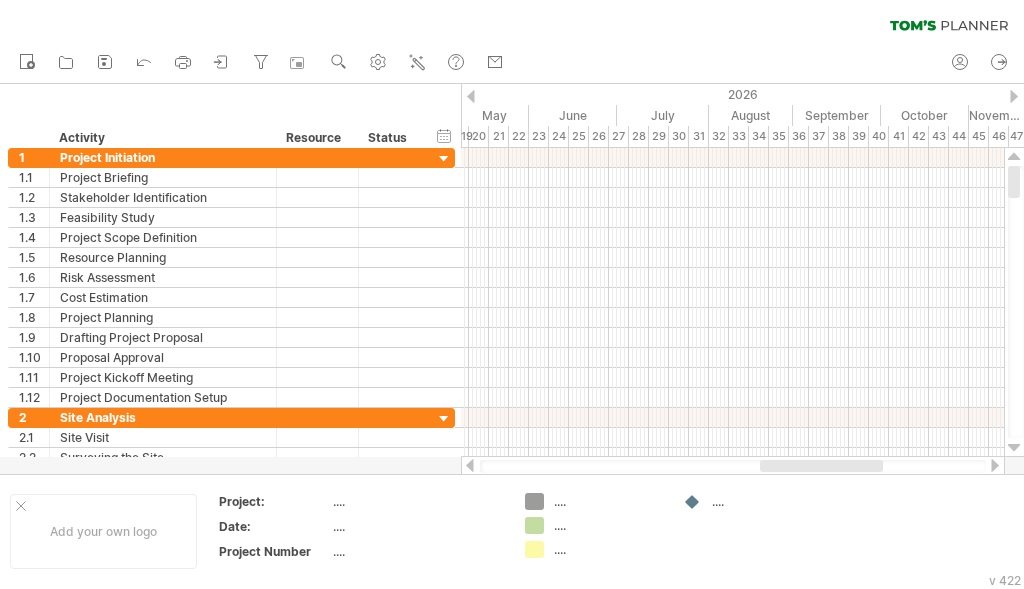 drag, startPoint x: 864, startPoint y: 470, endPoint x: 490, endPoint y: 465, distance: 374.03342 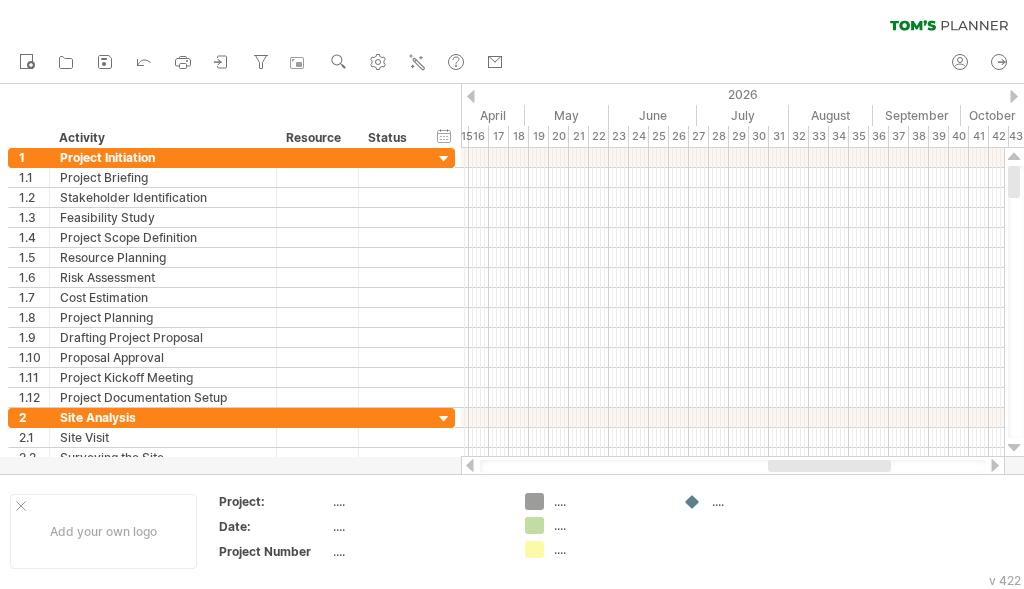 drag, startPoint x: 814, startPoint y: 471, endPoint x: 470, endPoint y: 465, distance: 344.0523 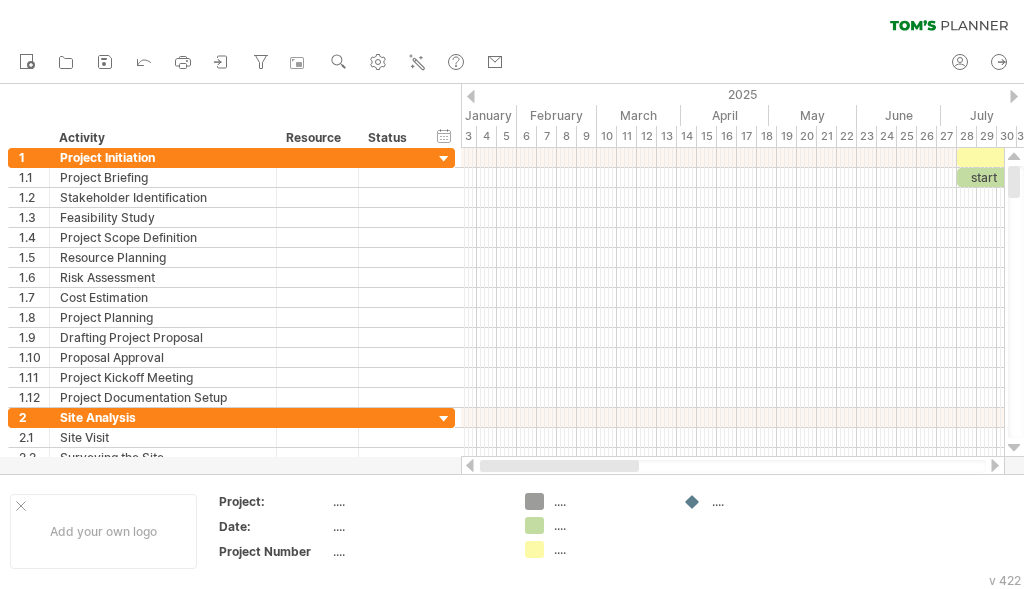 click at bounding box center (470, 465) 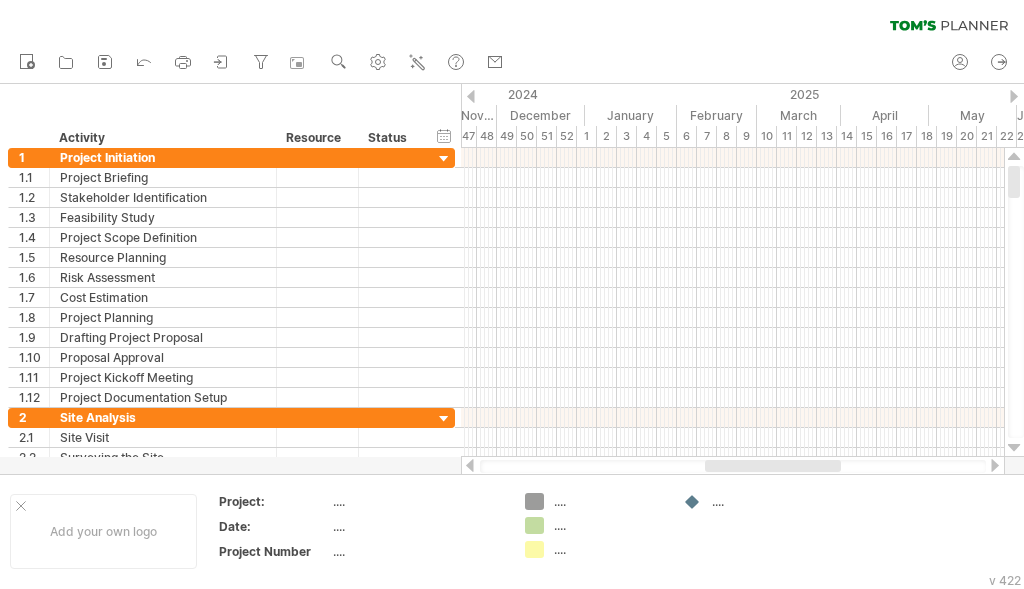 click at bounding box center (470, 465) 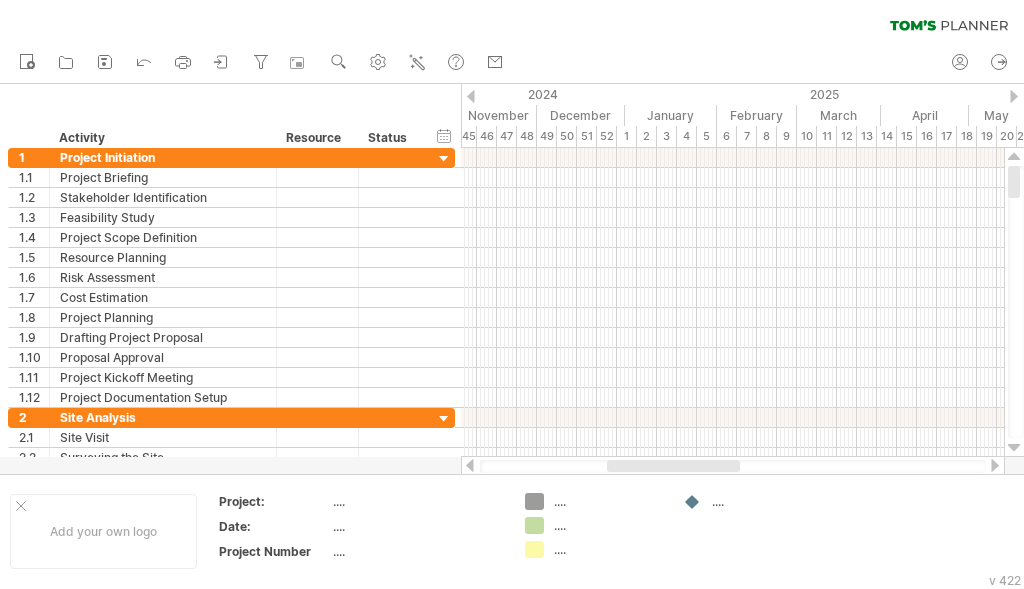 click at bounding box center [470, 465] 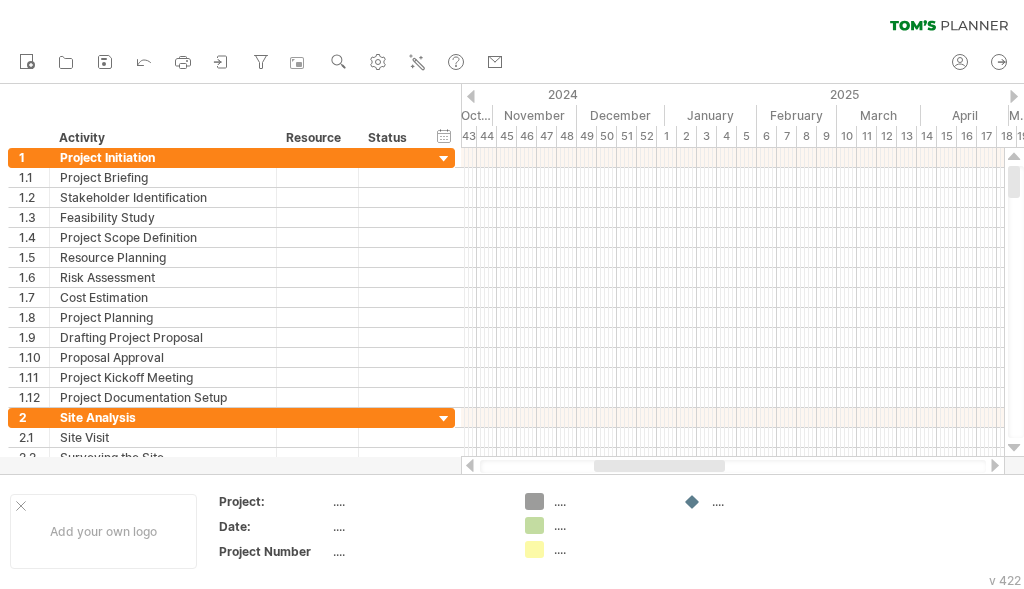 click at bounding box center [470, 465] 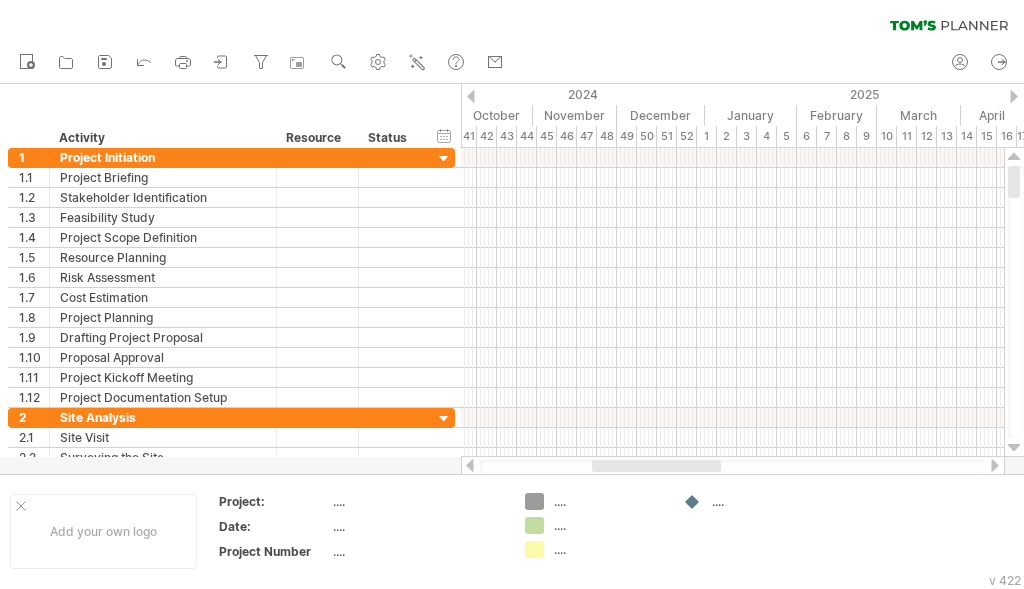 click at bounding box center [470, 465] 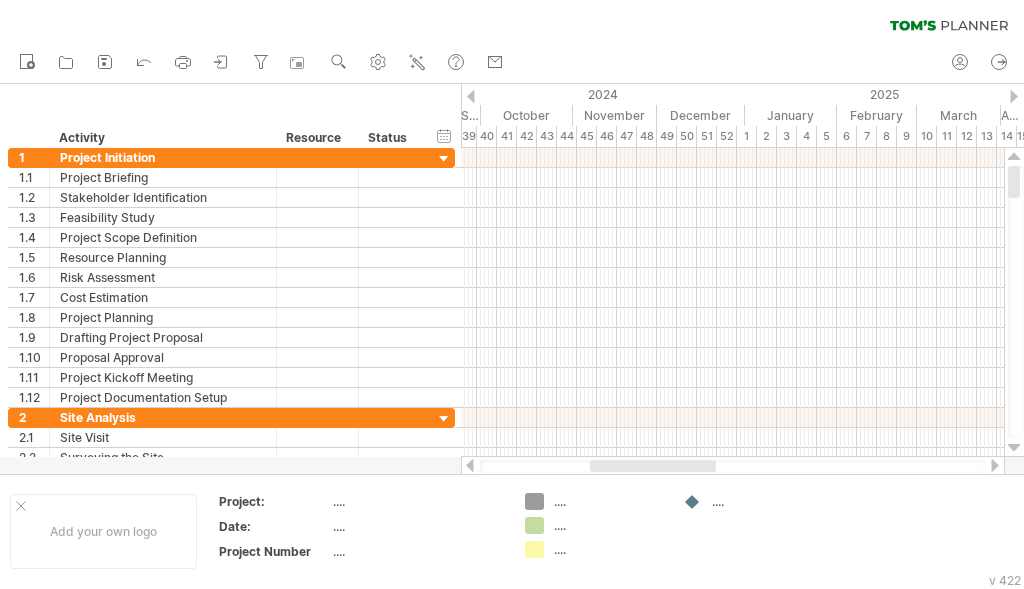 click at bounding box center [470, 465] 